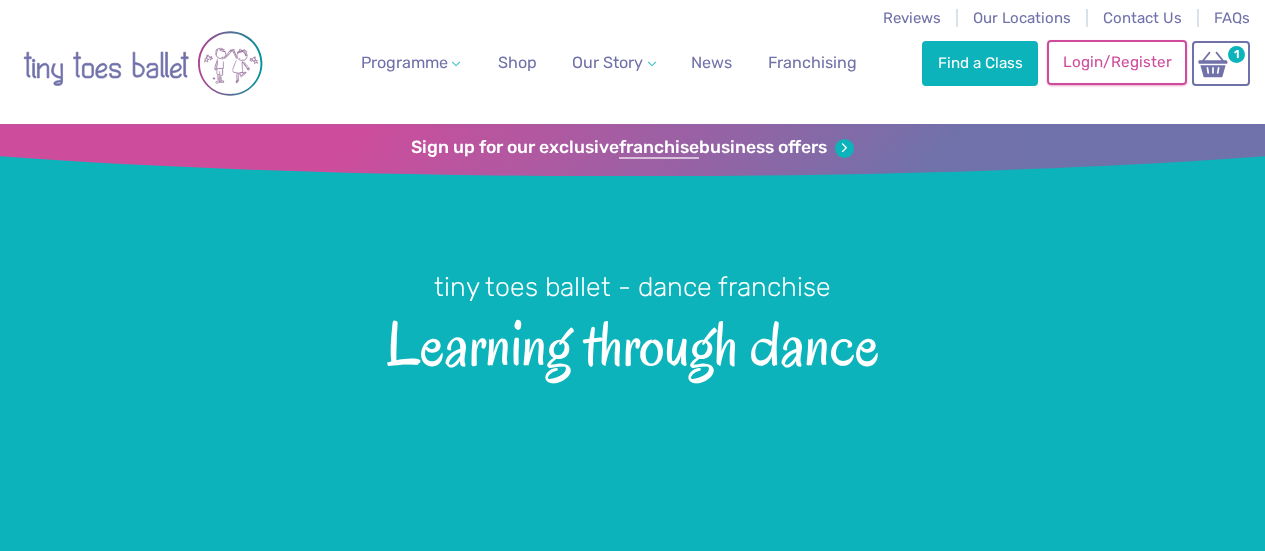 scroll, scrollTop: 0, scrollLeft: 0, axis: both 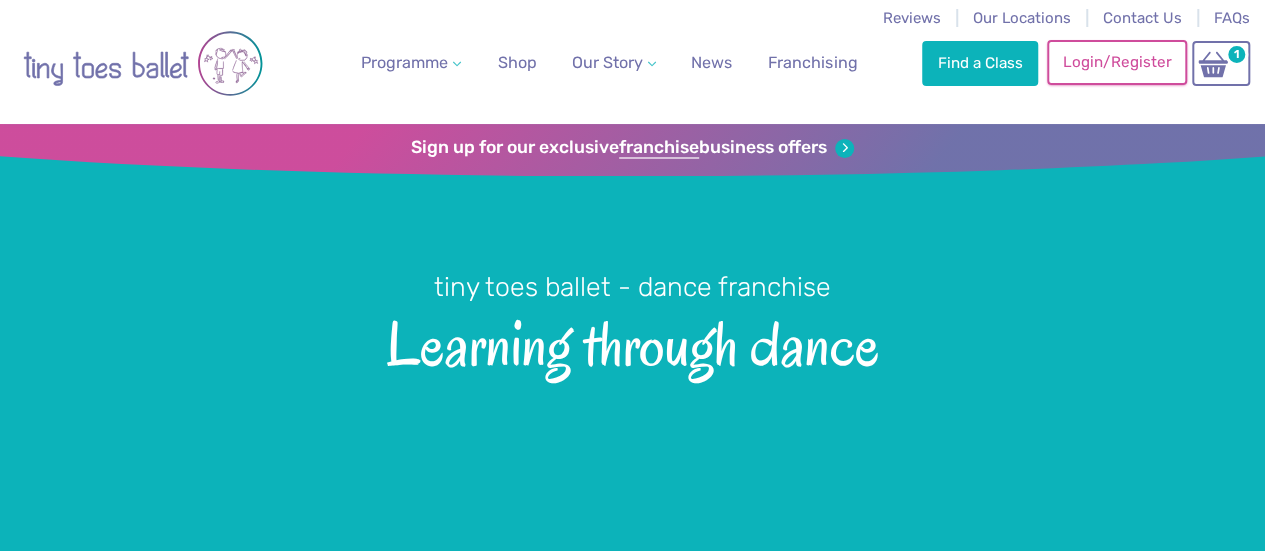 click on "Login/Register" at bounding box center [1117, 62] 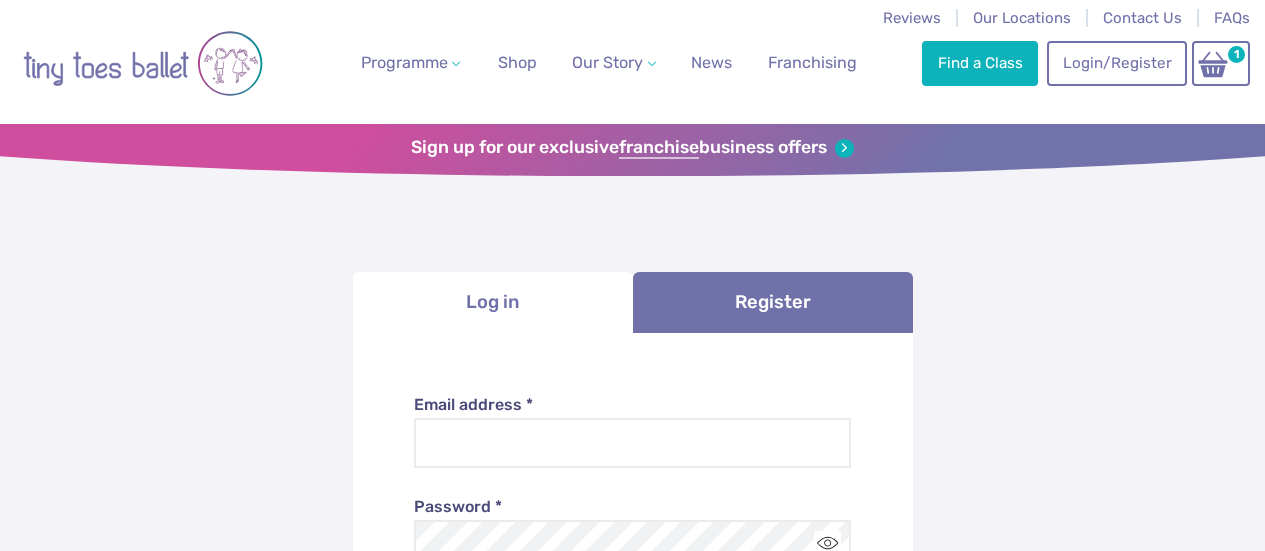 scroll, scrollTop: 0, scrollLeft: 0, axis: both 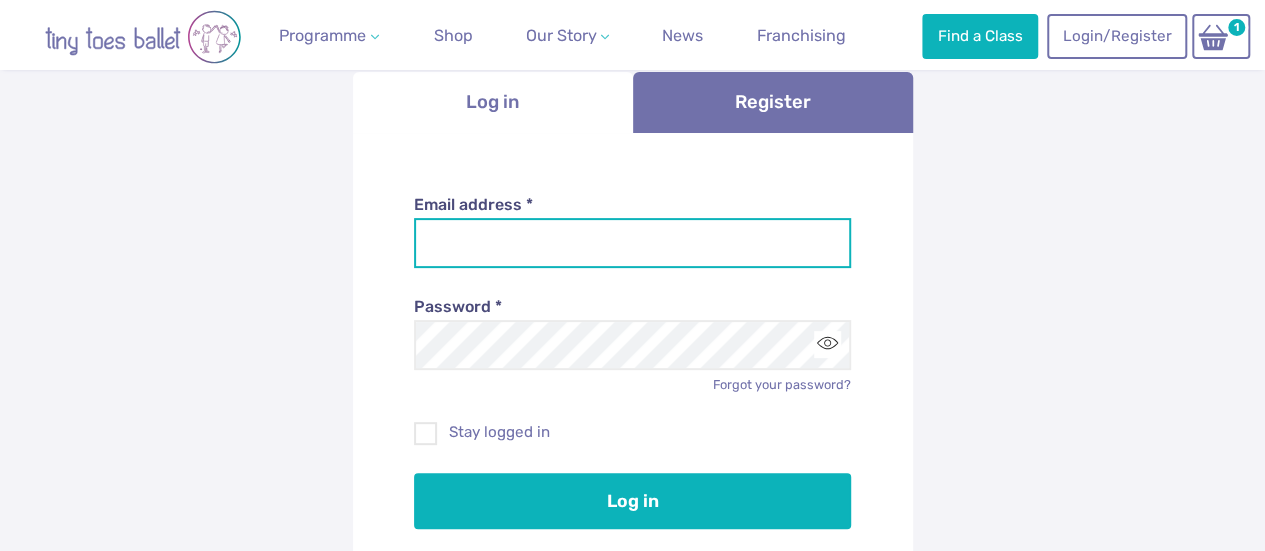 click on "Email address *" at bounding box center [632, 243] 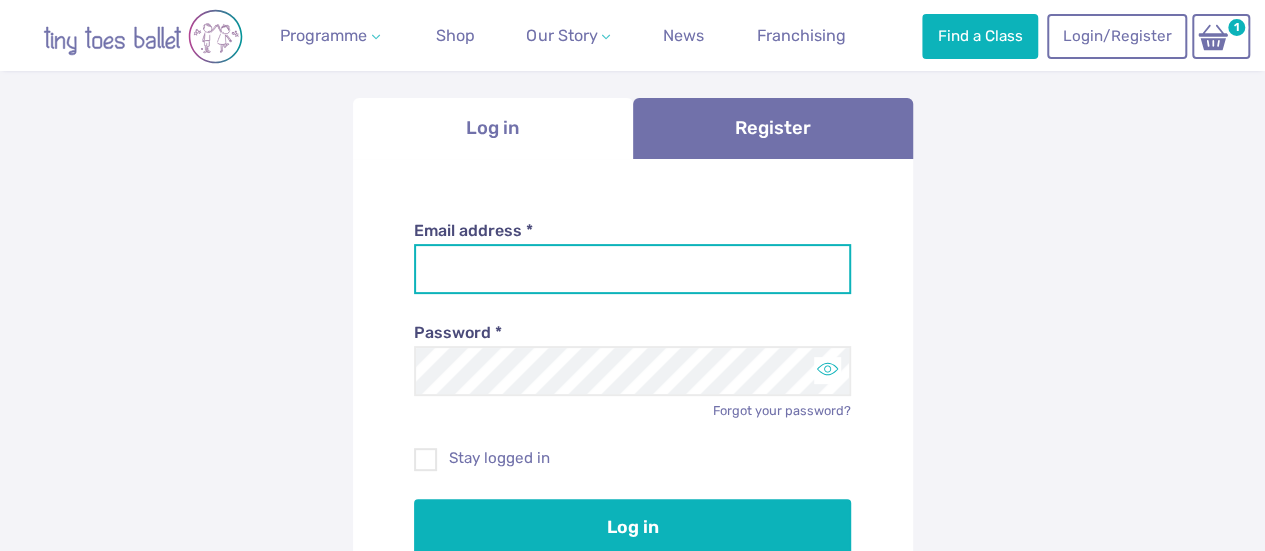 scroll, scrollTop: 200, scrollLeft: 0, axis: vertical 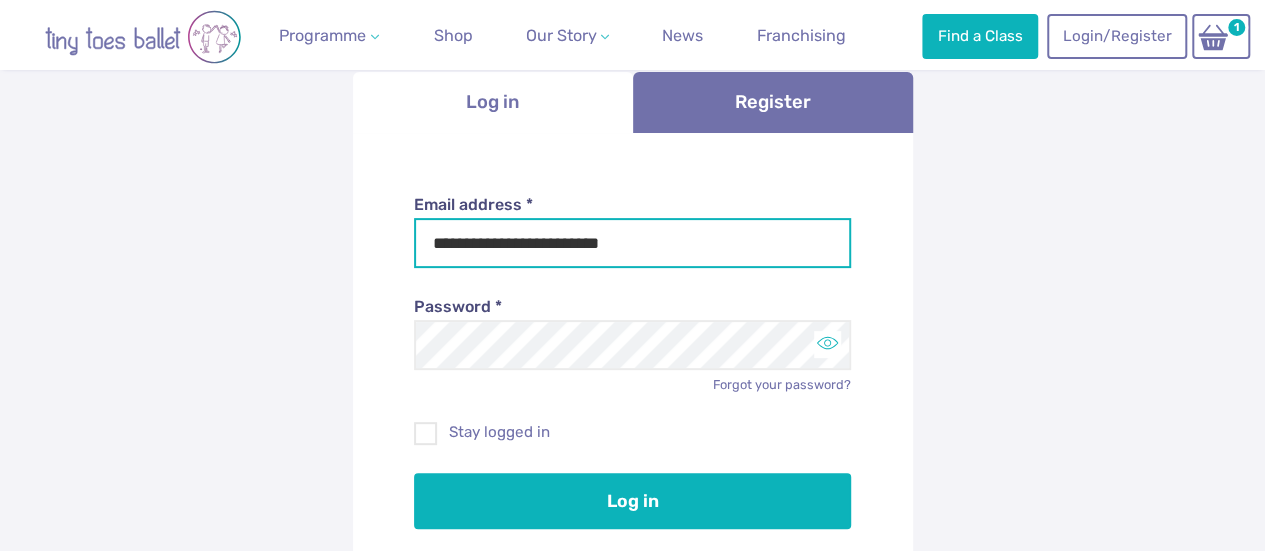 type on "**********" 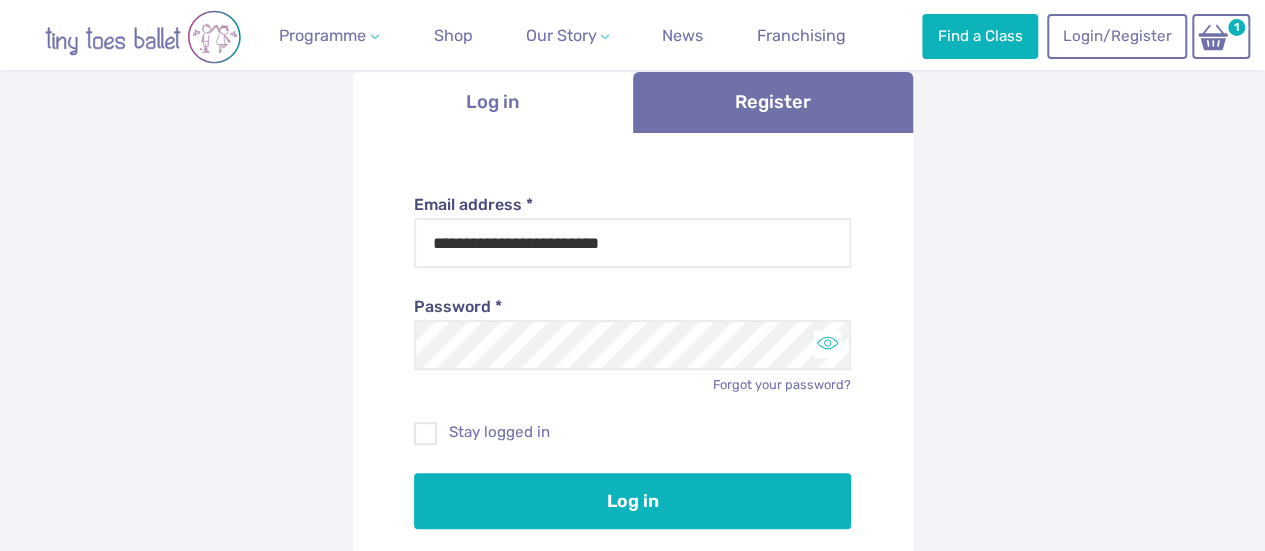 click at bounding box center (827, 344) 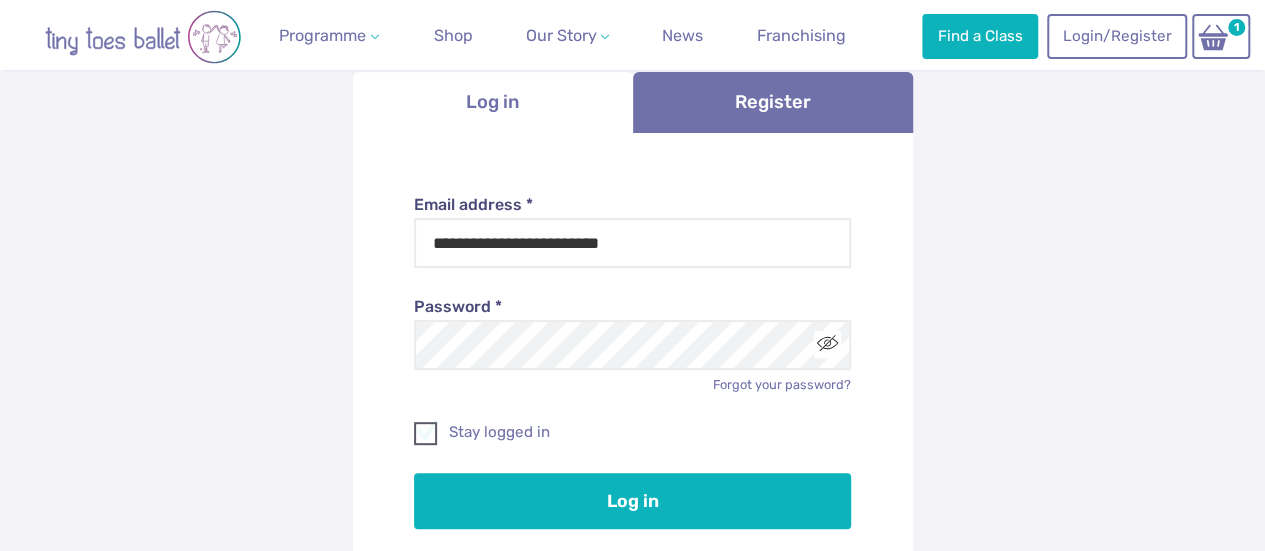 click at bounding box center (426, 437) 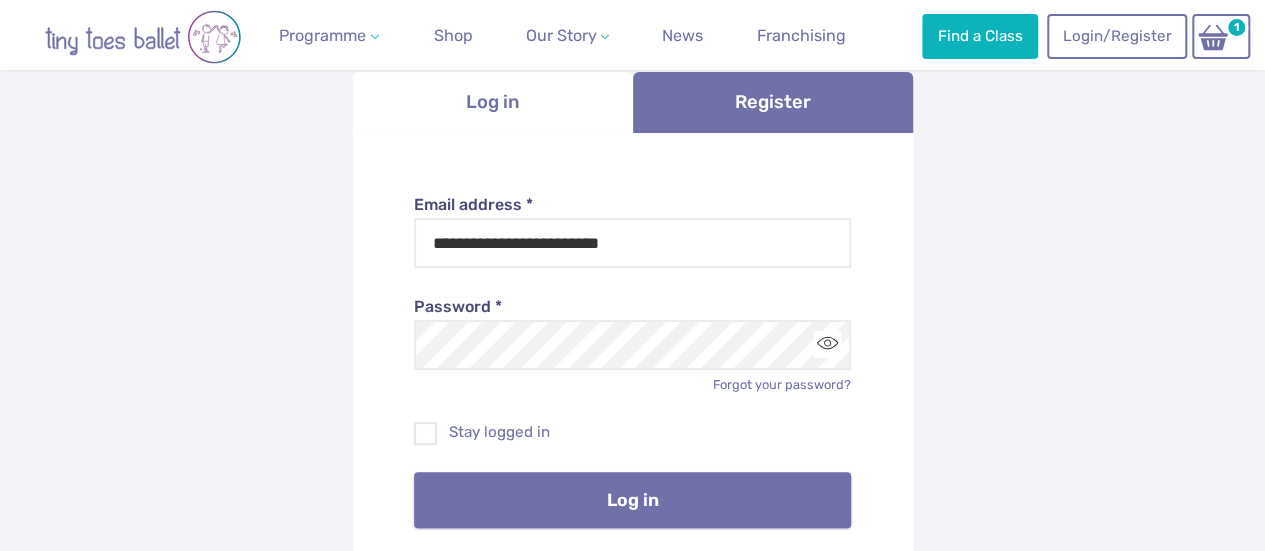 click on "Log in" at bounding box center (632, 500) 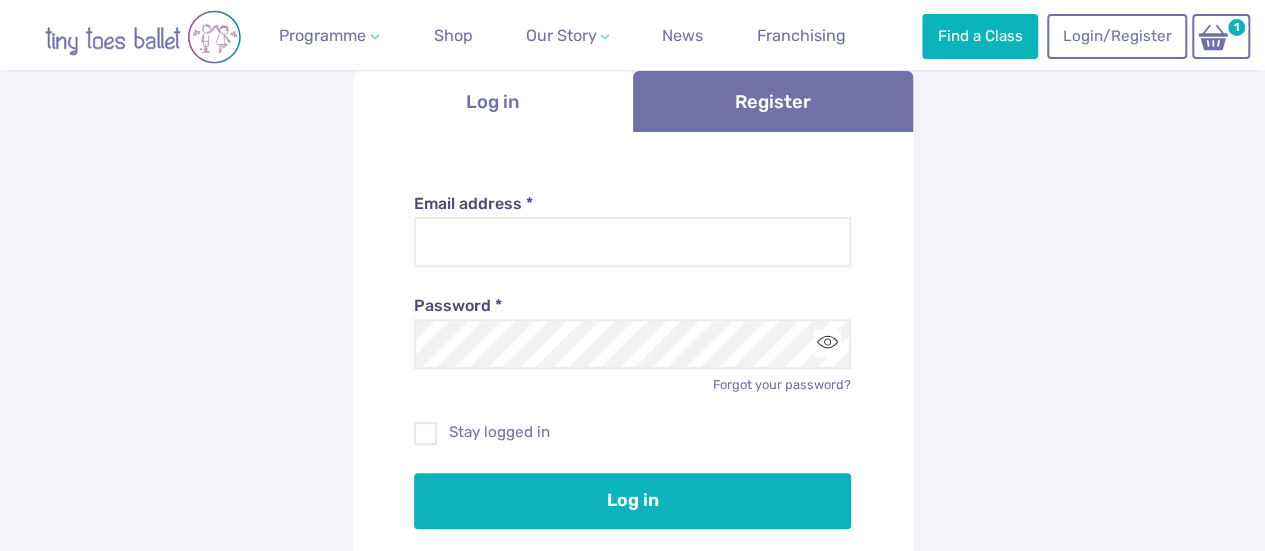scroll, scrollTop: 300, scrollLeft: 0, axis: vertical 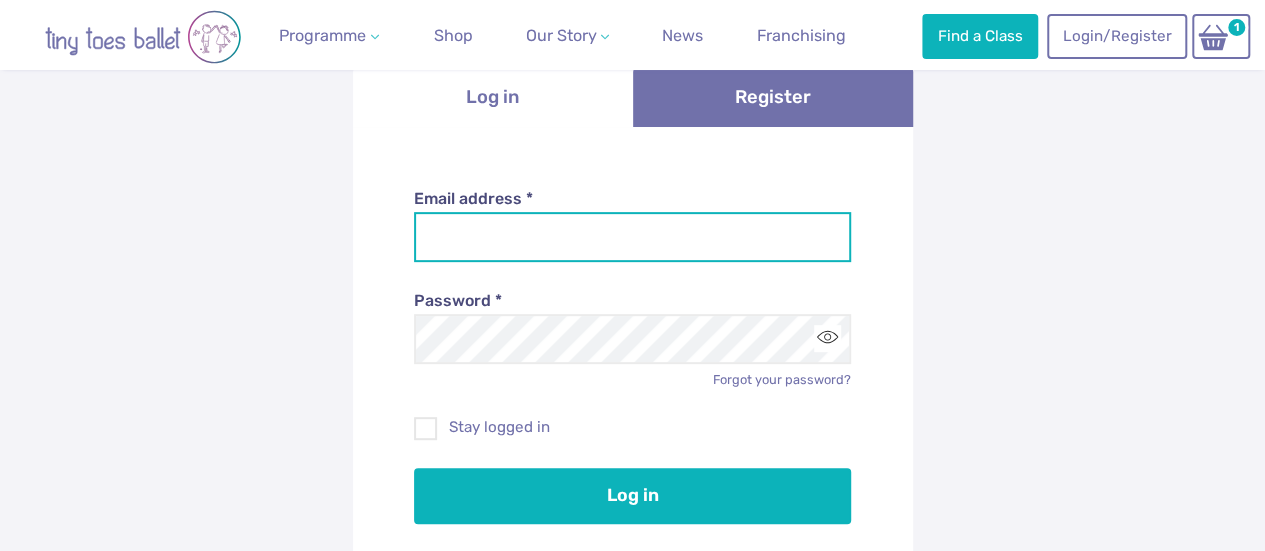 click on "Email address *" at bounding box center [632, 237] 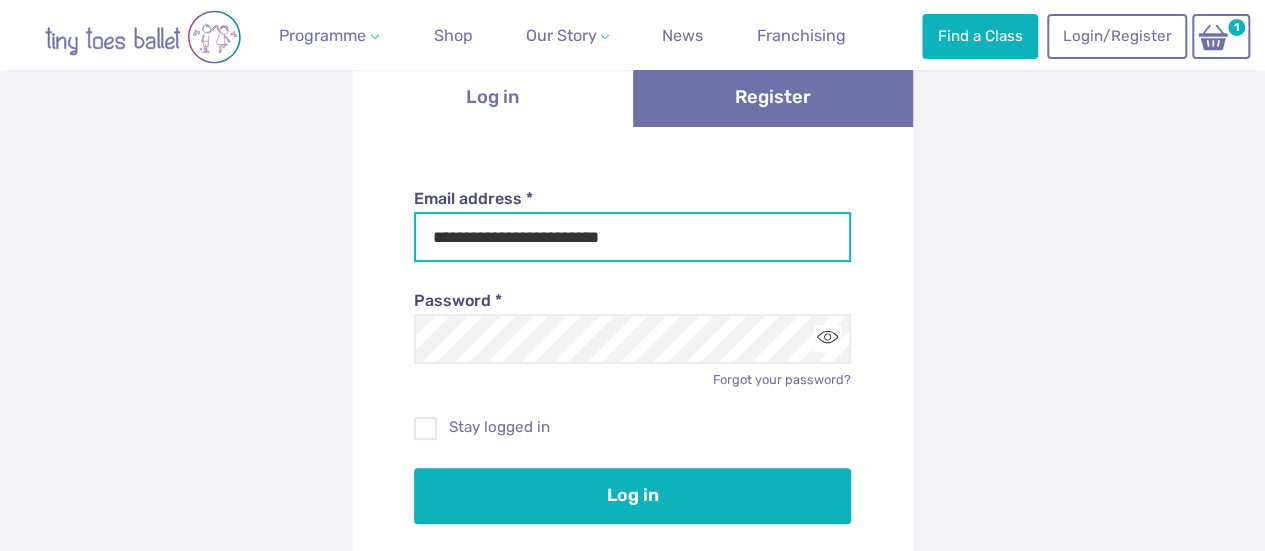 type on "**********" 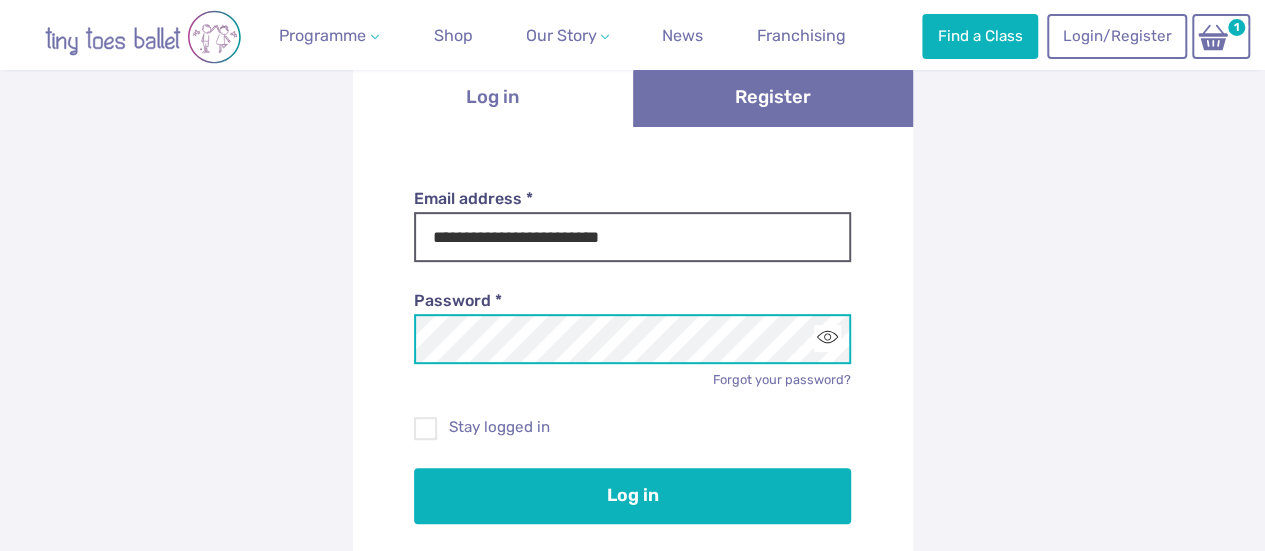 click on "Log in" at bounding box center (632, 496) 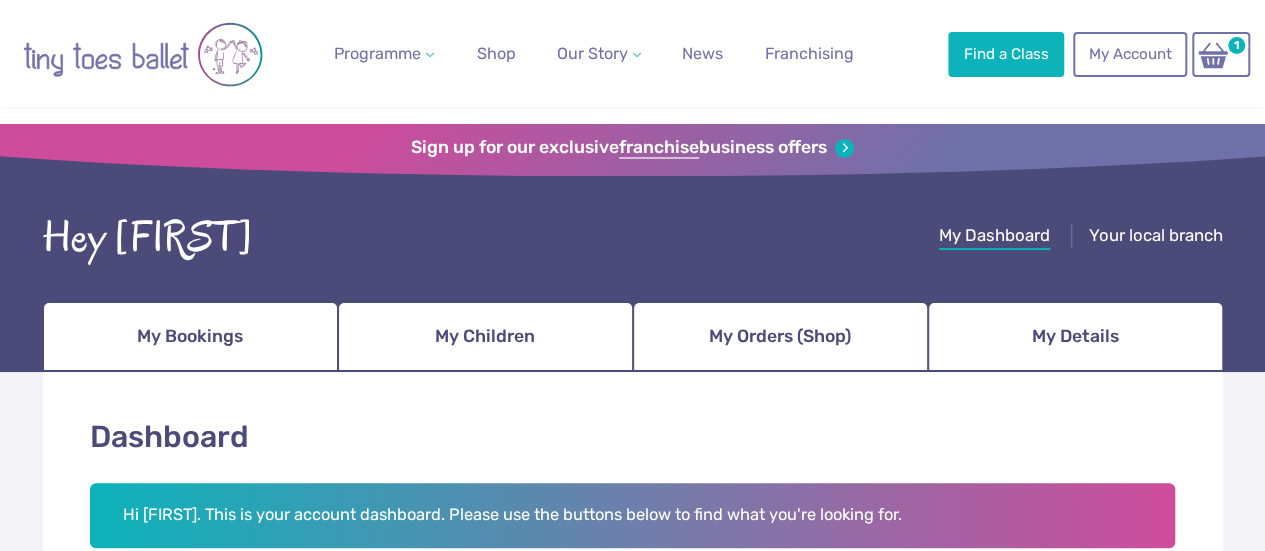 scroll, scrollTop: 300, scrollLeft: 0, axis: vertical 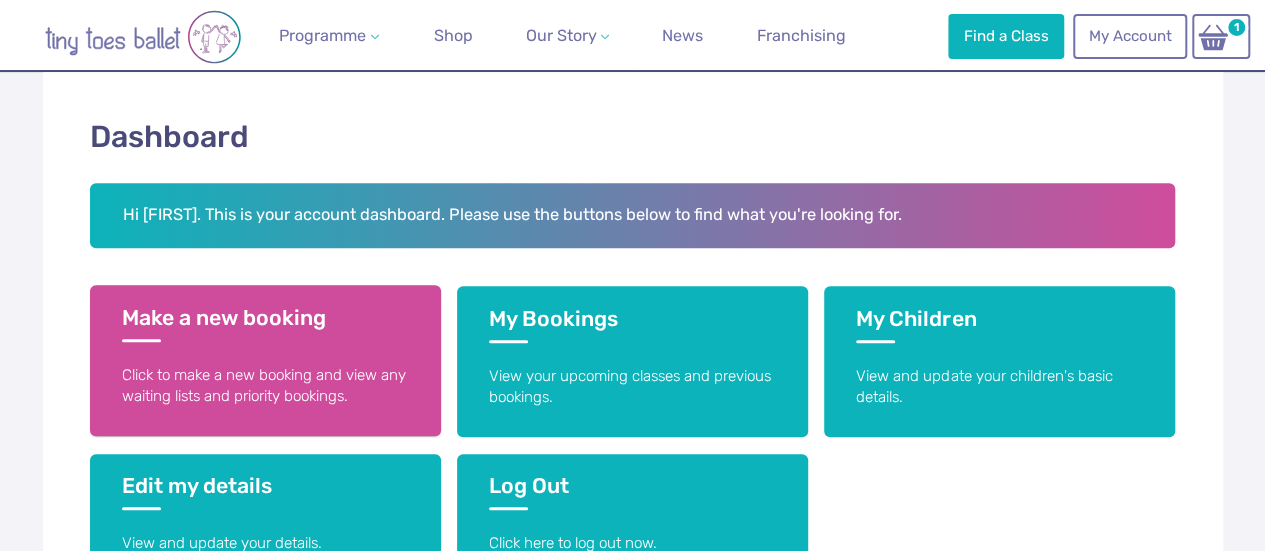 click on "Click to make a new booking and view any waiting lists and priority bookings." at bounding box center [265, 386] 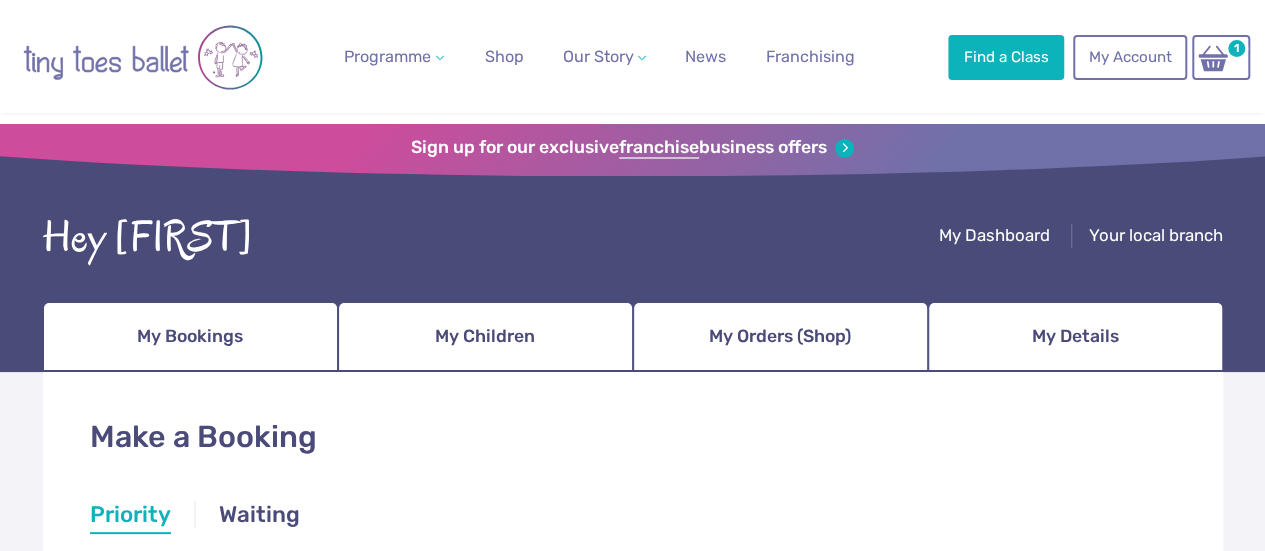 scroll, scrollTop: 300, scrollLeft: 0, axis: vertical 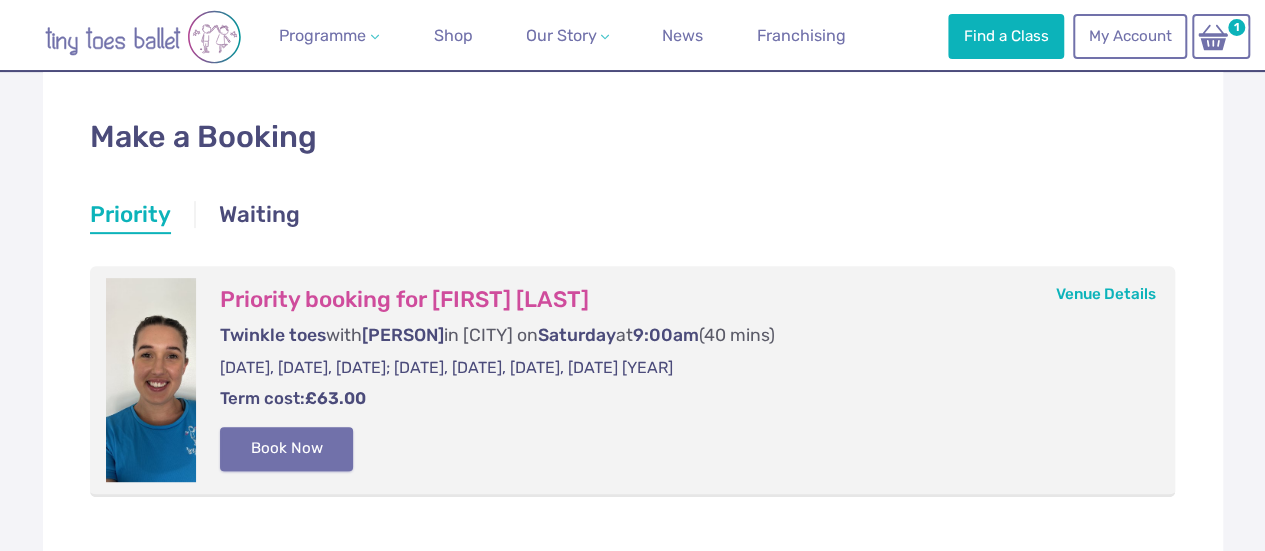 click on "Book Now" at bounding box center [287, 449] 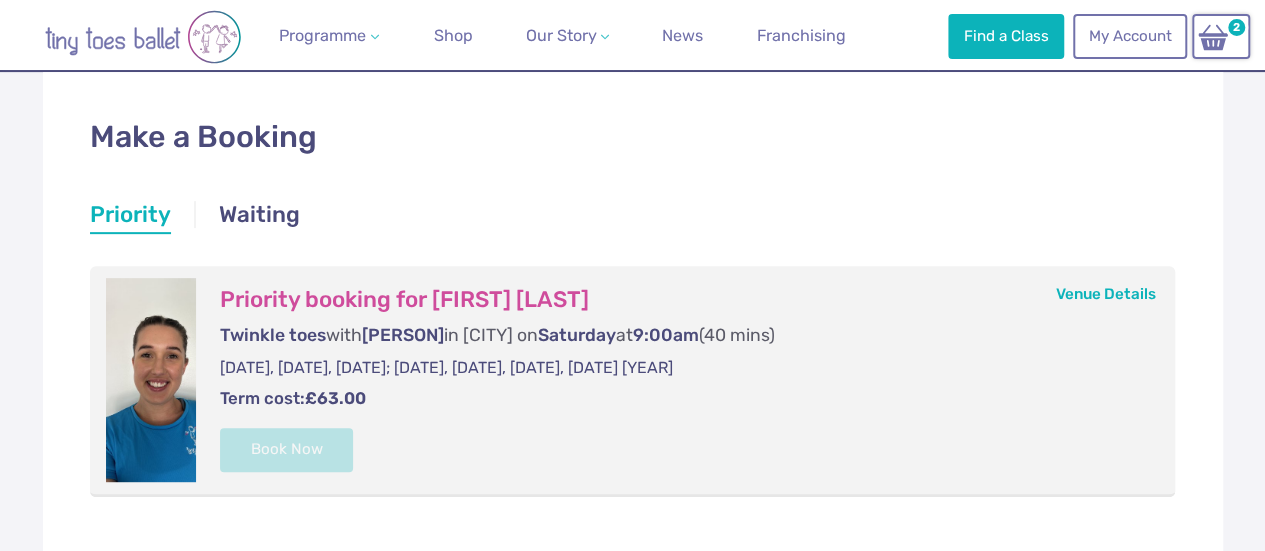 click on "Twinkle toes with [PERSON] in [CITY] on [DAY] at [TIME] ([DURATION] mins)" at bounding box center [678, 335] 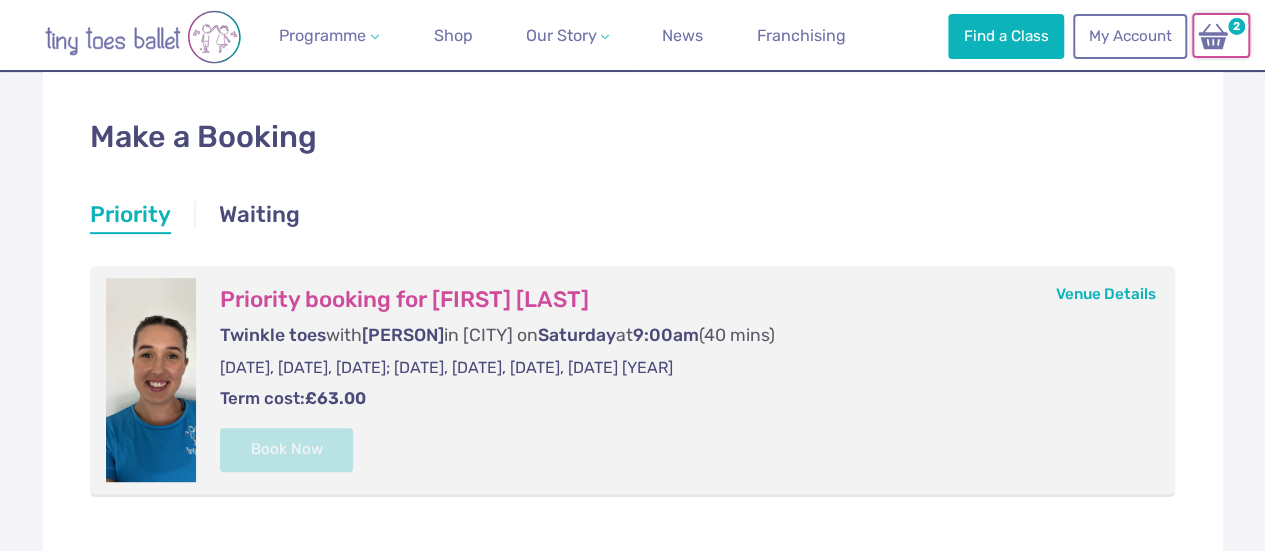 click at bounding box center [1213, 36] 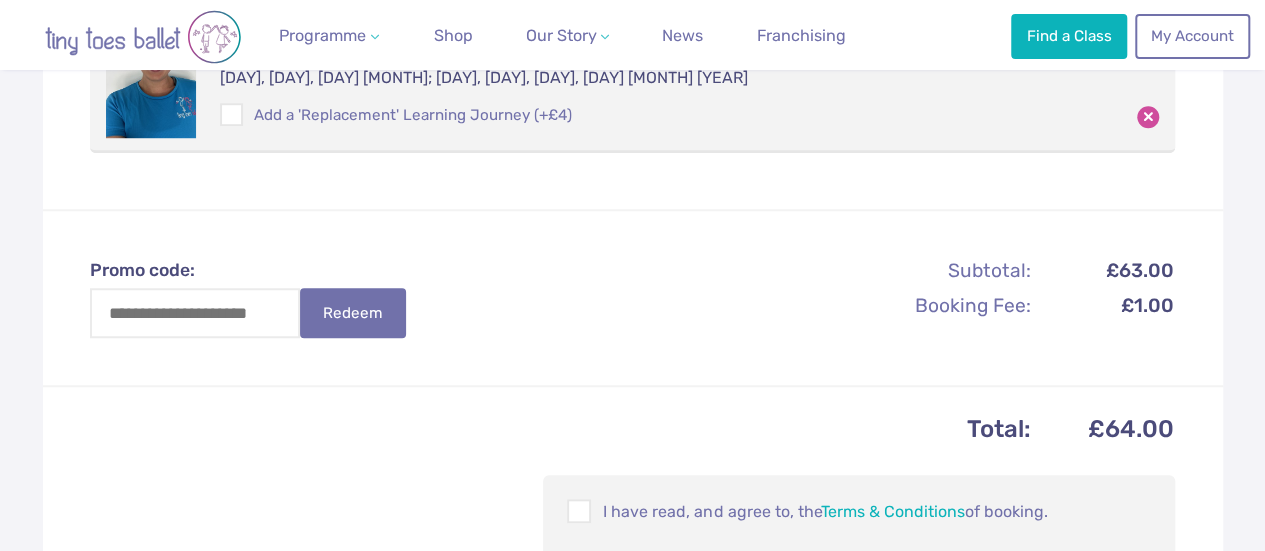 scroll, scrollTop: 800, scrollLeft: 0, axis: vertical 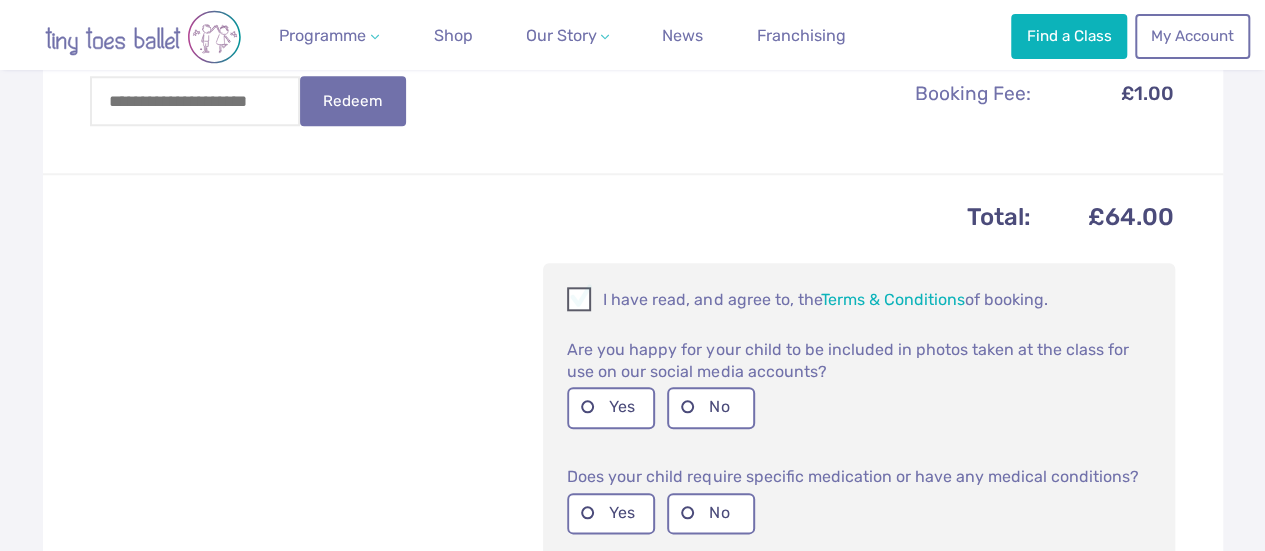 click at bounding box center (580, 302) 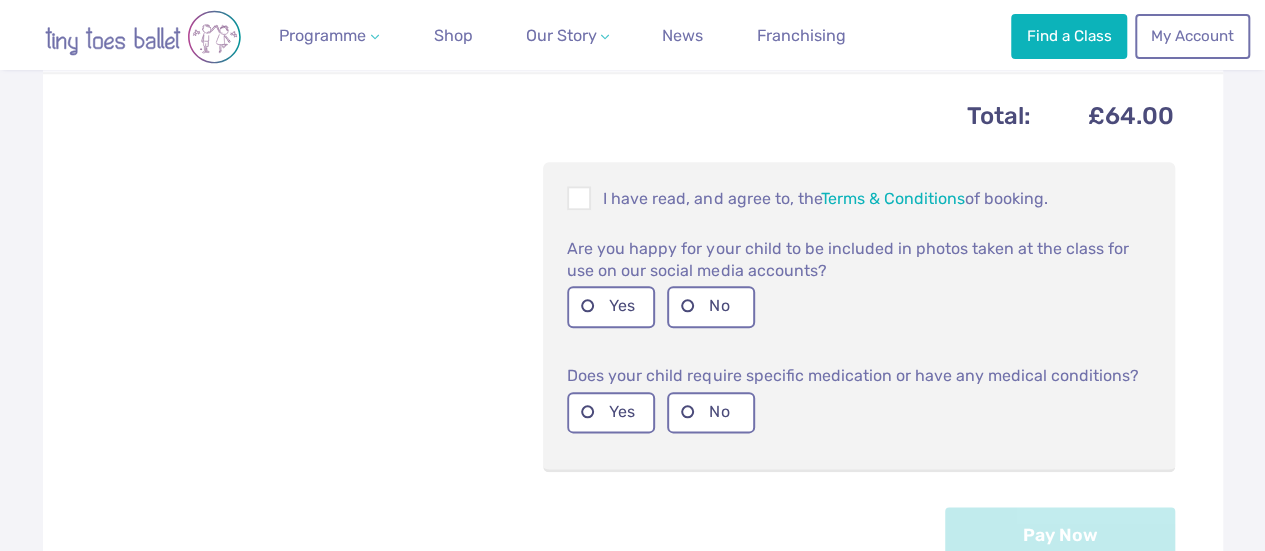 scroll, scrollTop: 1100, scrollLeft: 0, axis: vertical 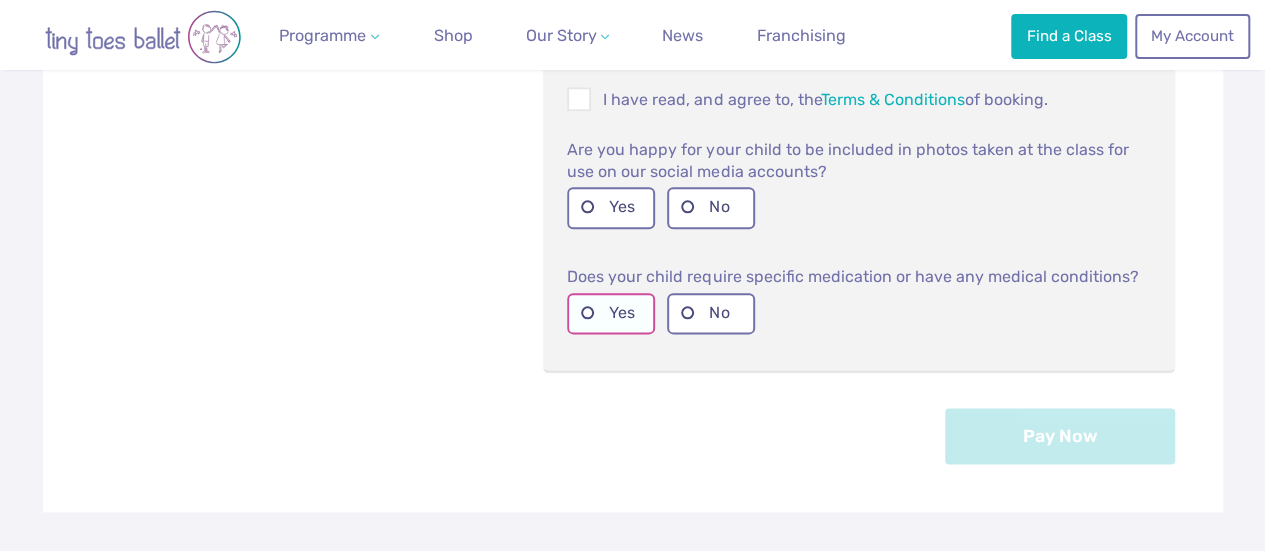click on "Yes" at bounding box center (611, 207) 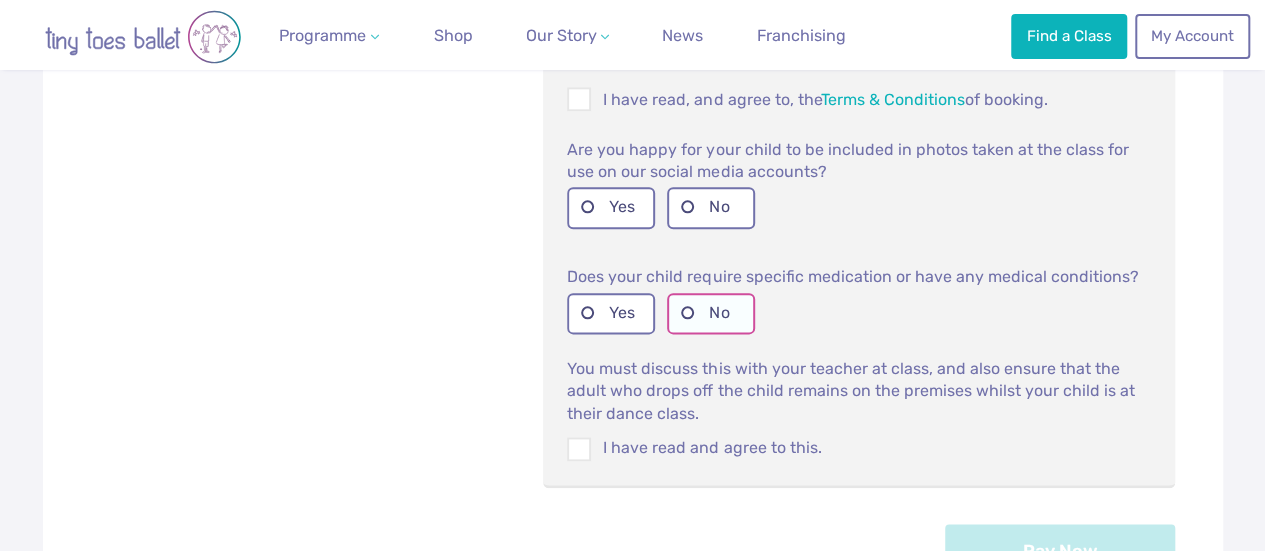 click on "No" at bounding box center [711, 313] 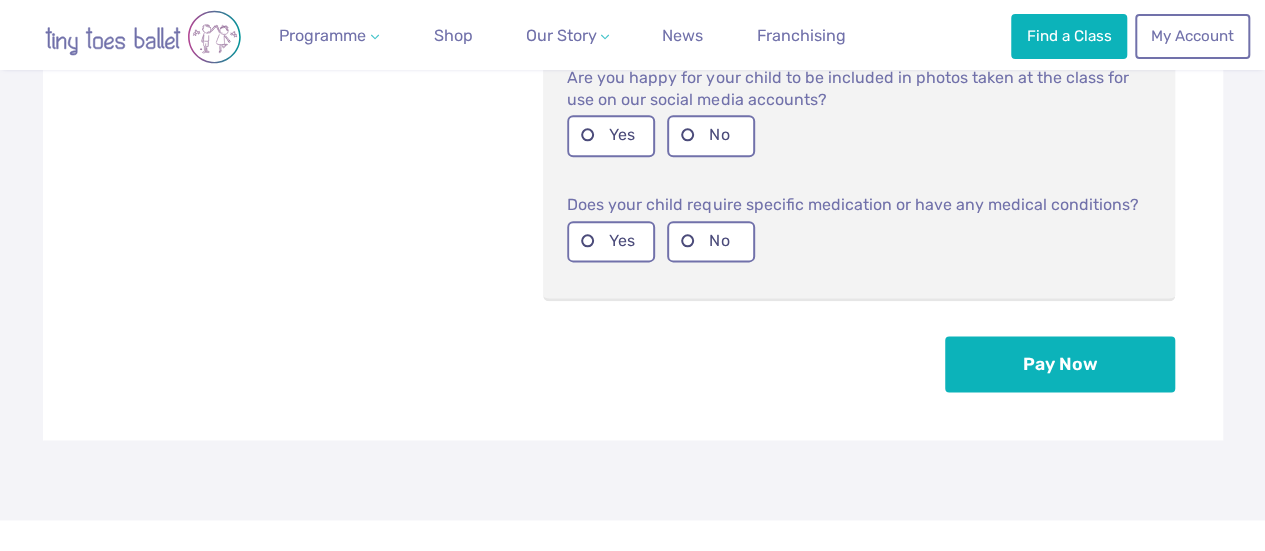 scroll, scrollTop: 1200, scrollLeft: 0, axis: vertical 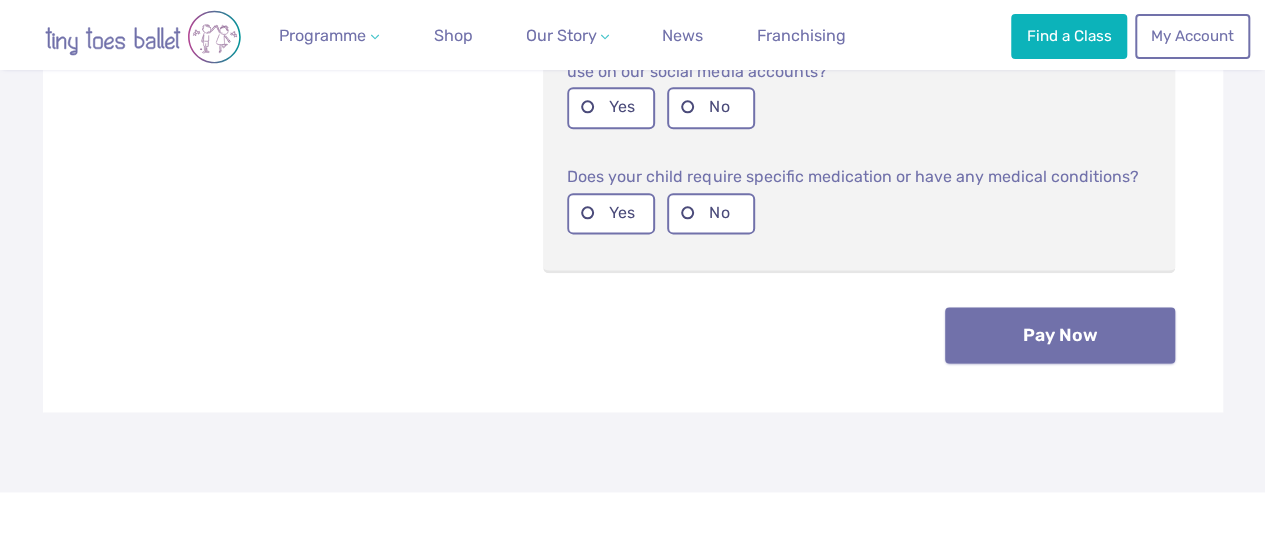 click on "Pay Now" at bounding box center (1060, 335) 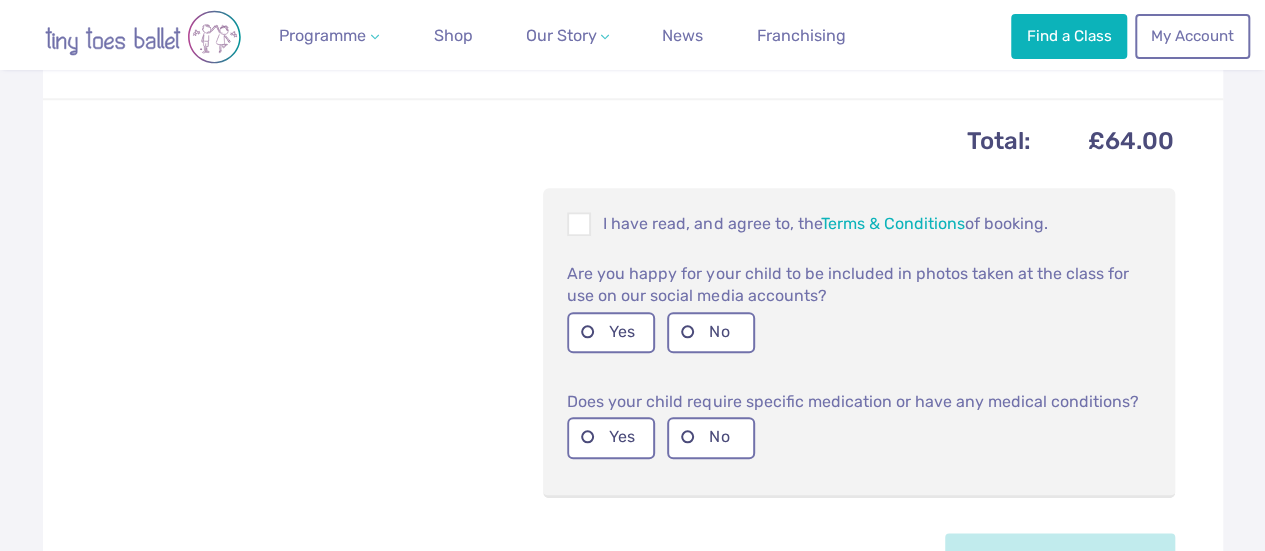 scroll, scrollTop: 900, scrollLeft: 0, axis: vertical 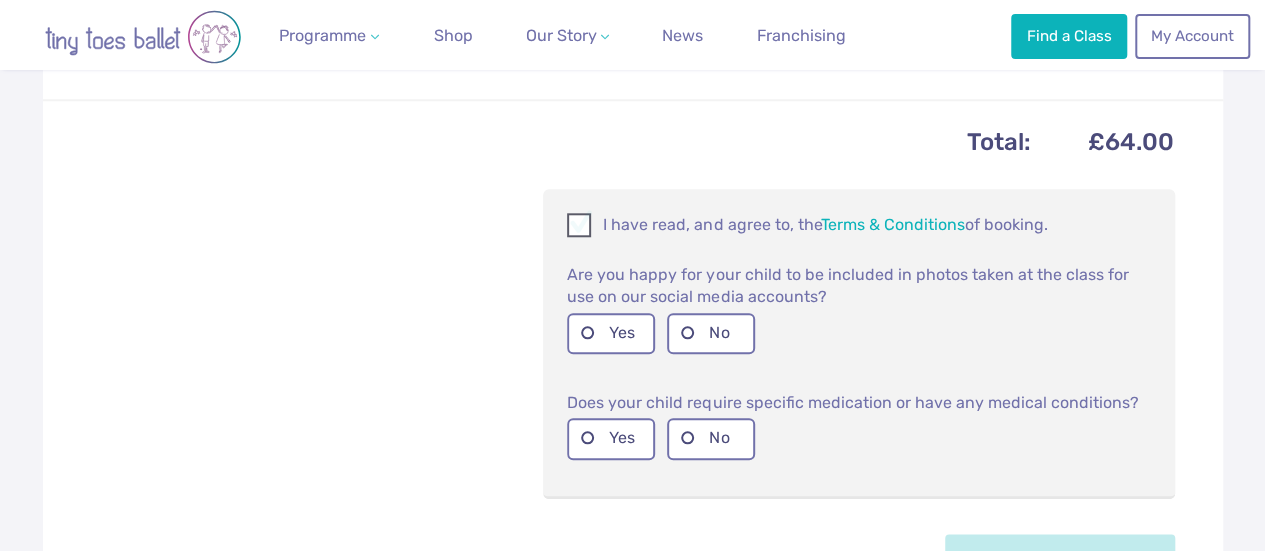 click at bounding box center (580, 228) 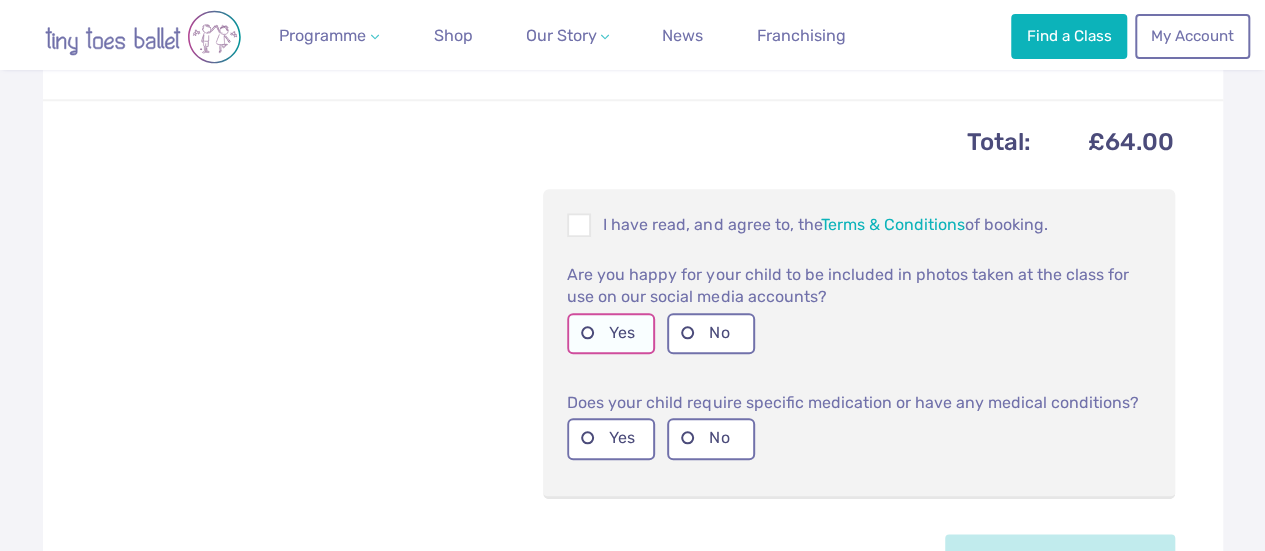 click on "Yes" at bounding box center (611, 333) 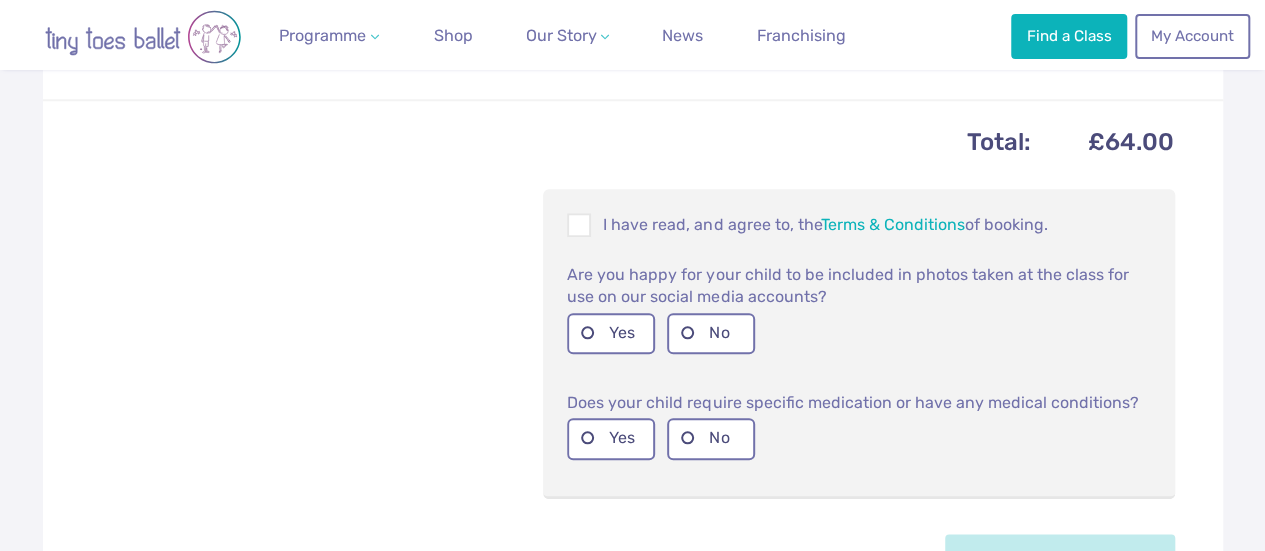 click on "Yes
No" at bounding box center (859, 442) 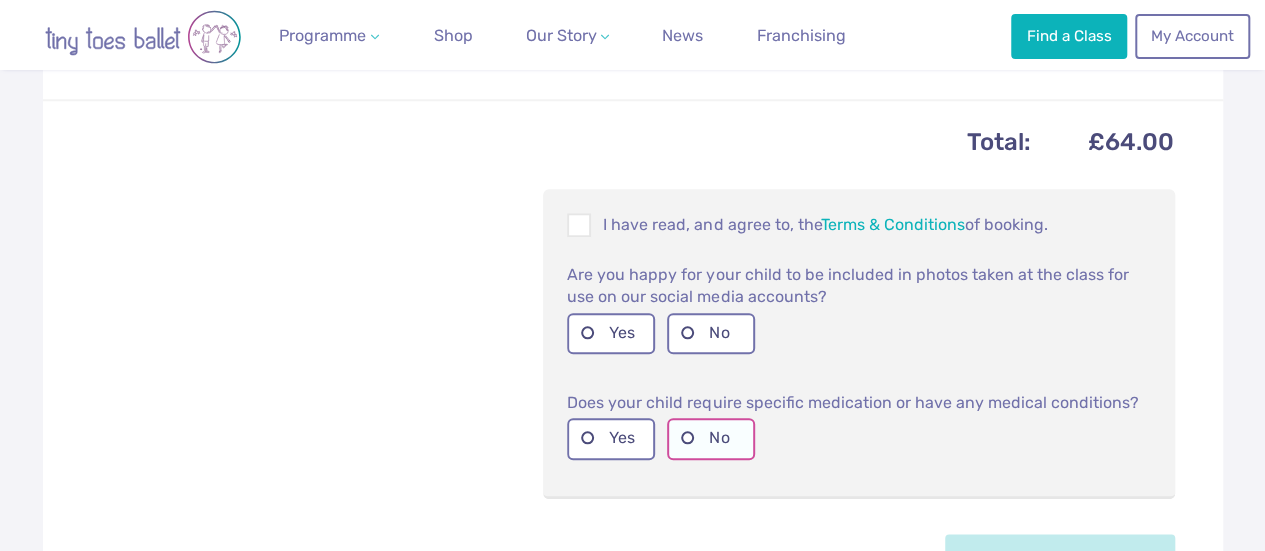 click on "No" at bounding box center [711, 438] 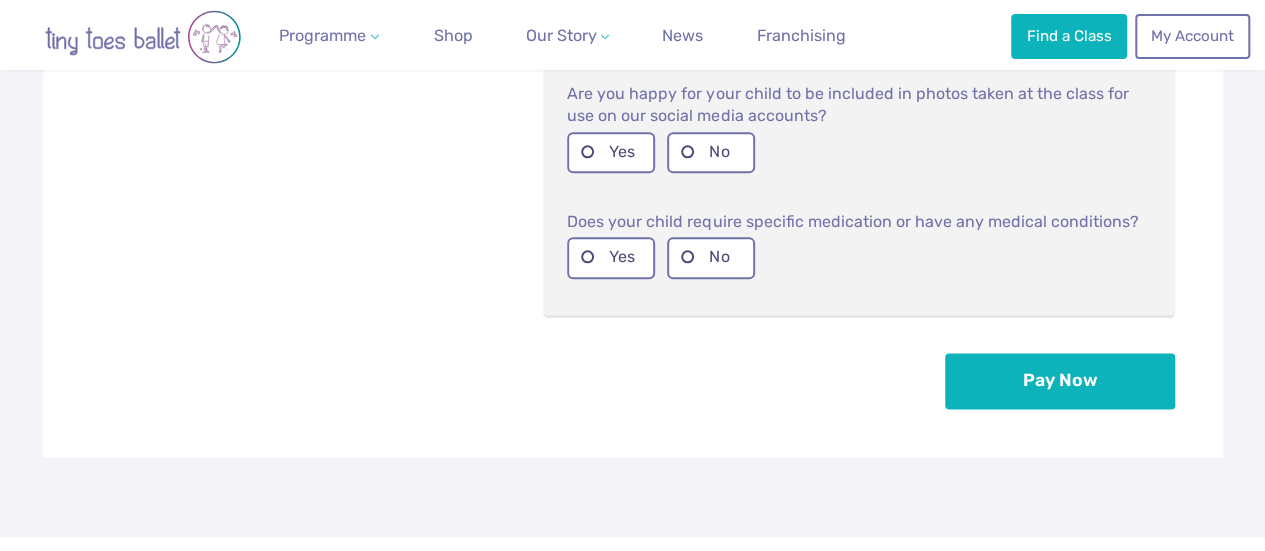 scroll, scrollTop: 1100, scrollLeft: 0, axis: vertical 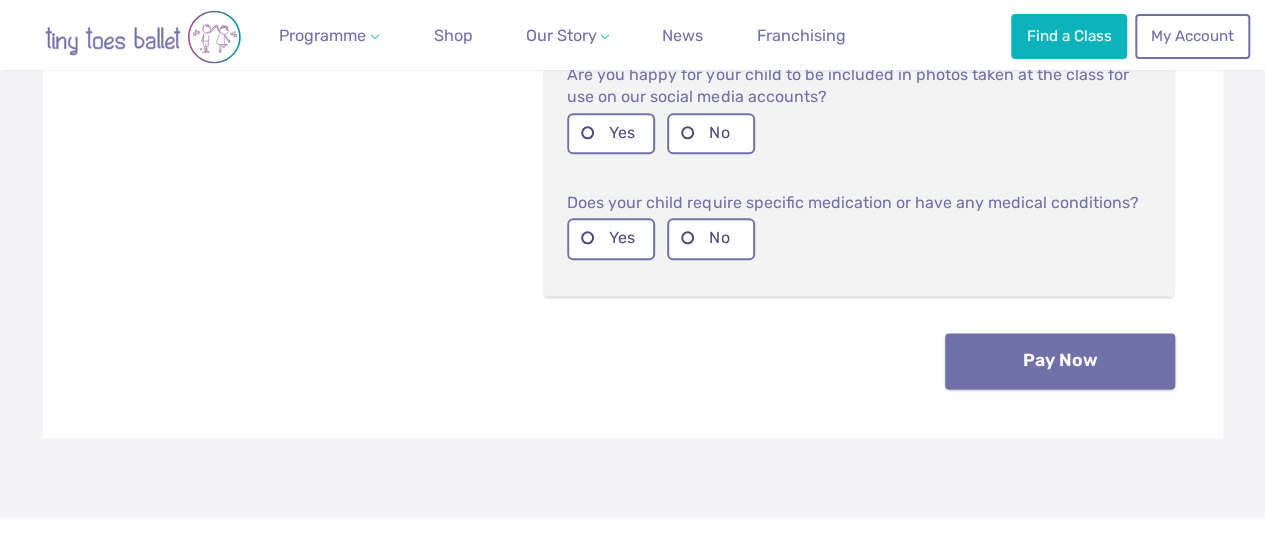 click on "Pay Now" at bounding box center [1060, 361] 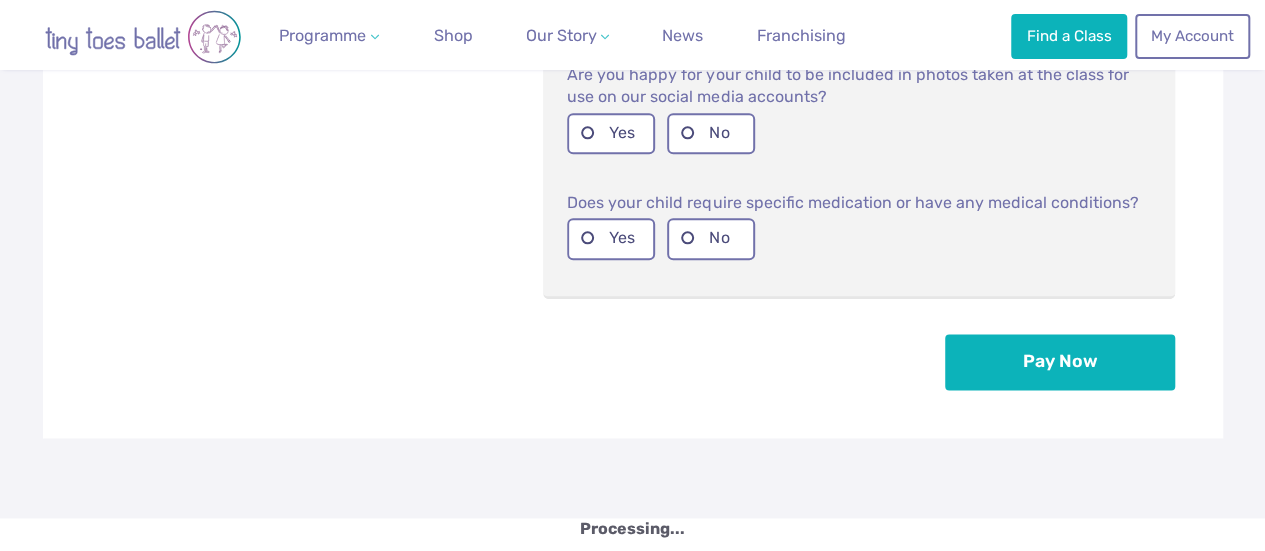 scroll, scrollTop: 1227, scrollLeft: 0, axis: vertical 